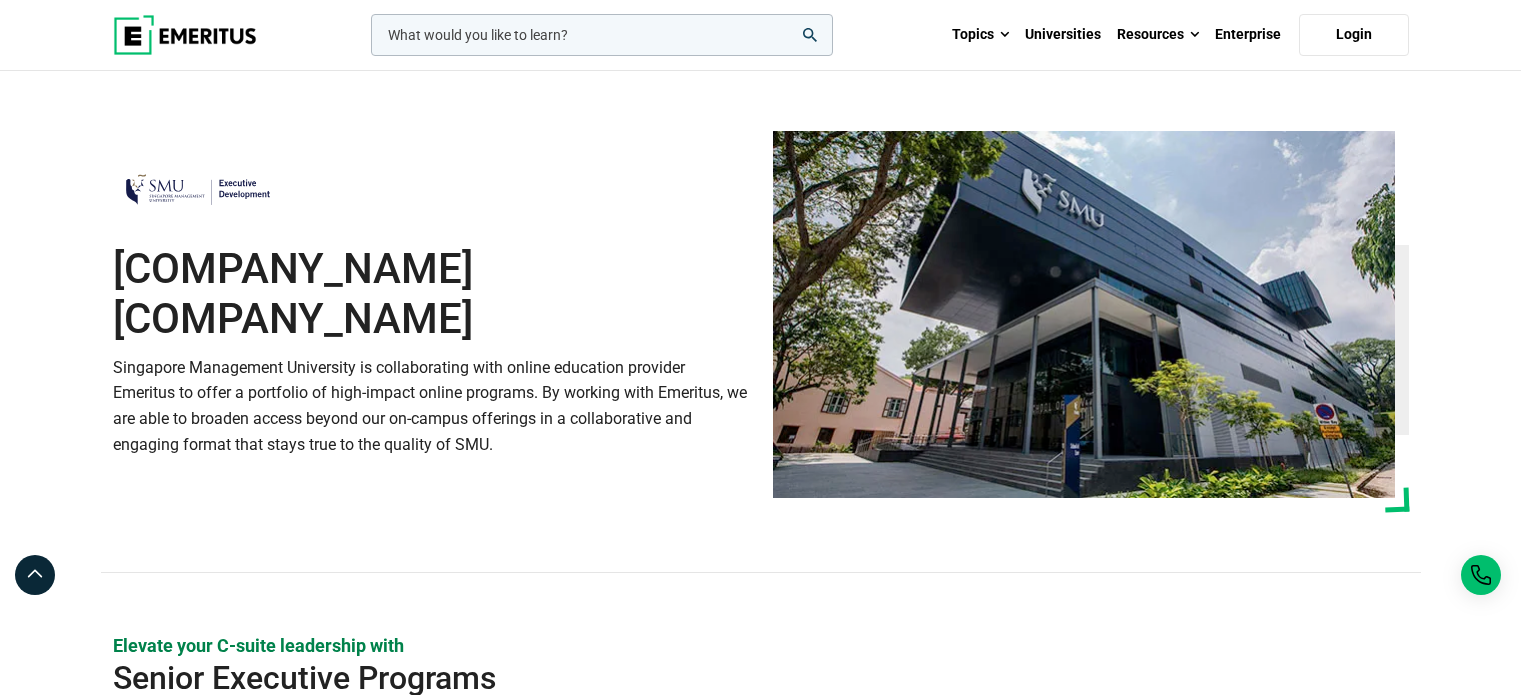 scroll, scrollTop: 0, scrollLeft: 0, axis: both 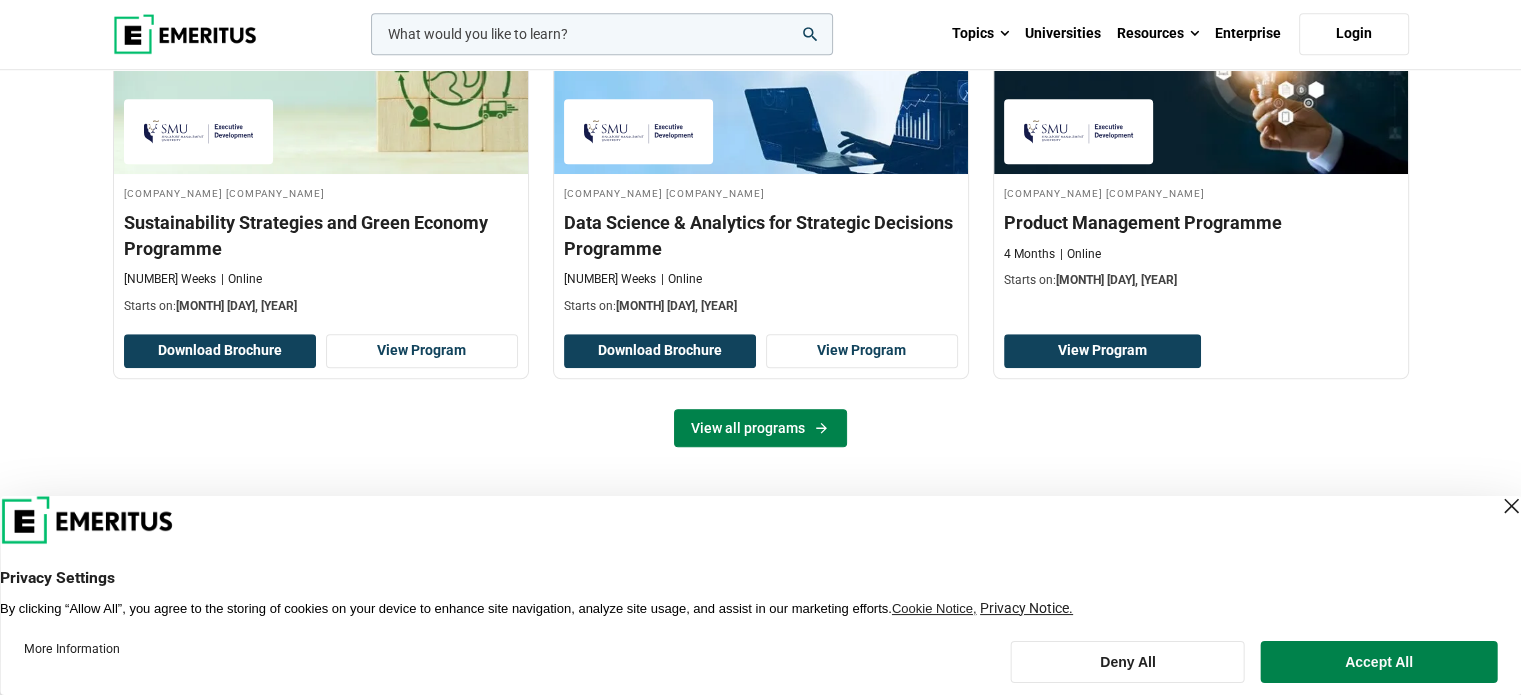 click on "View all programs" at bounding box center [760, 428] 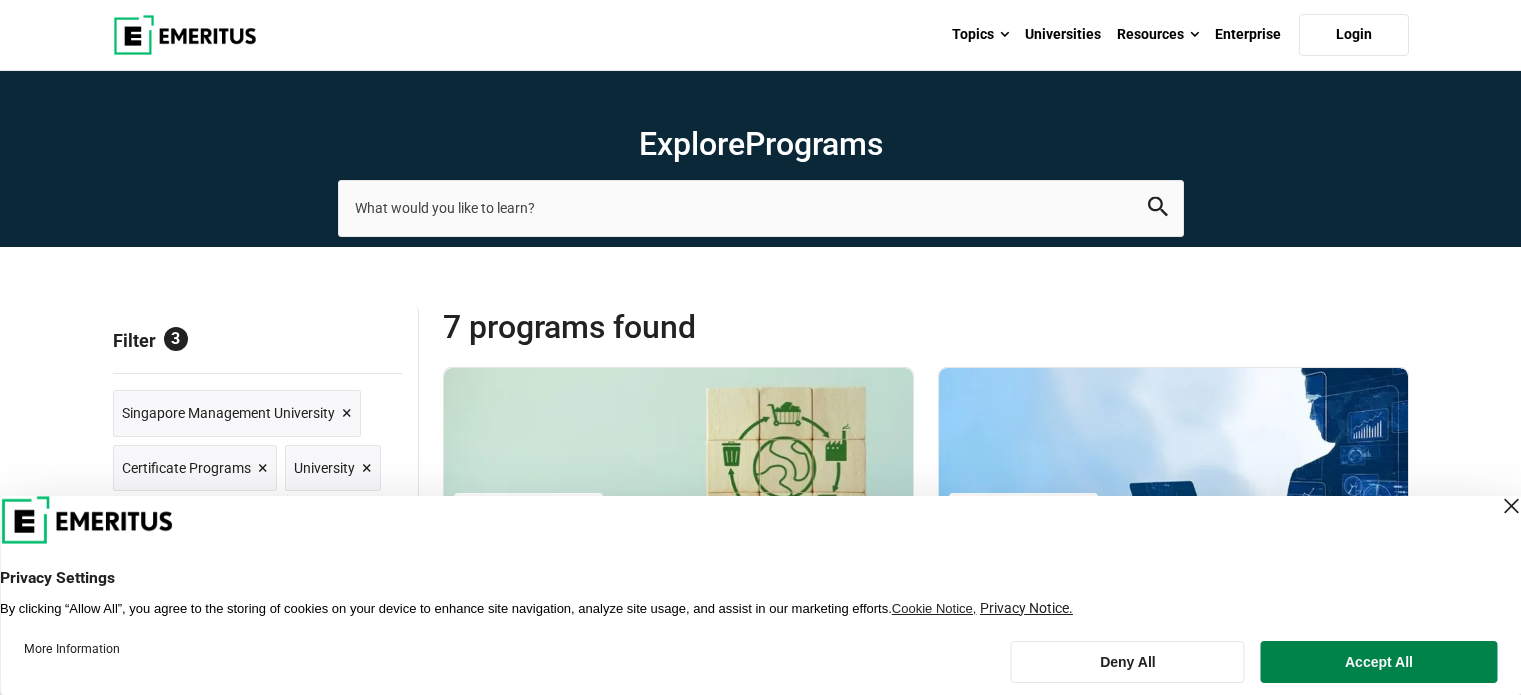 scroll, scrollTop: 0, scrollLeft: 0, axis: both 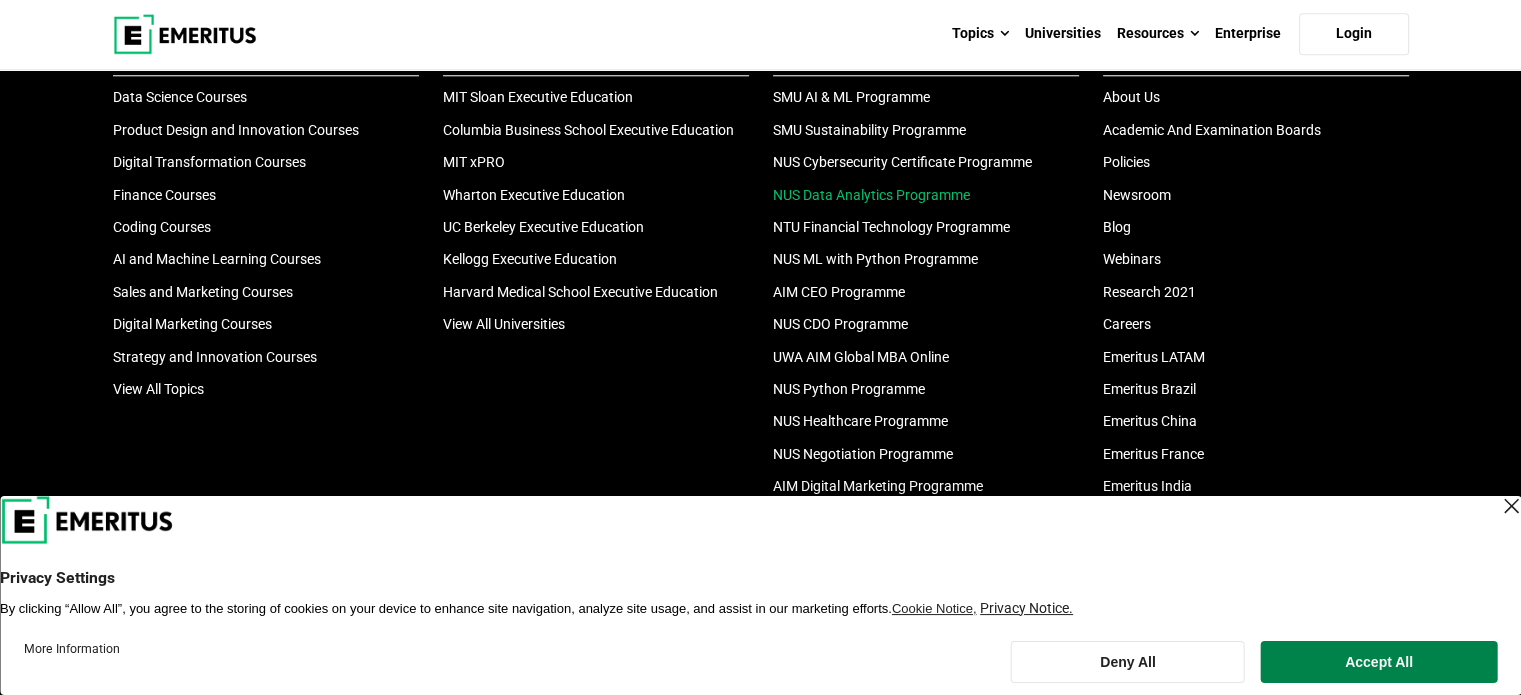 click on "NUS Data Analytics Programme" at bounding box center (871, 195) 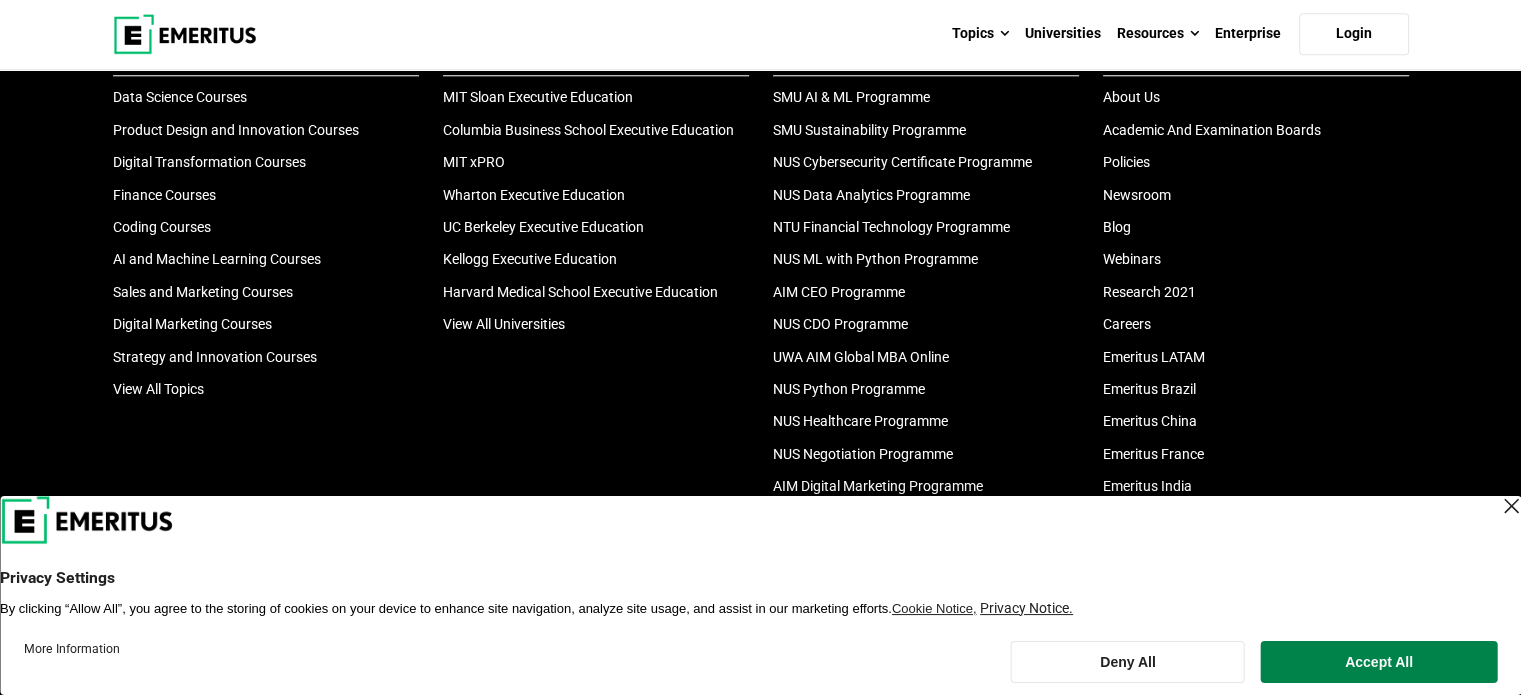 click on "UC Berkeley Executive Education" at bounding box center [596, 227] 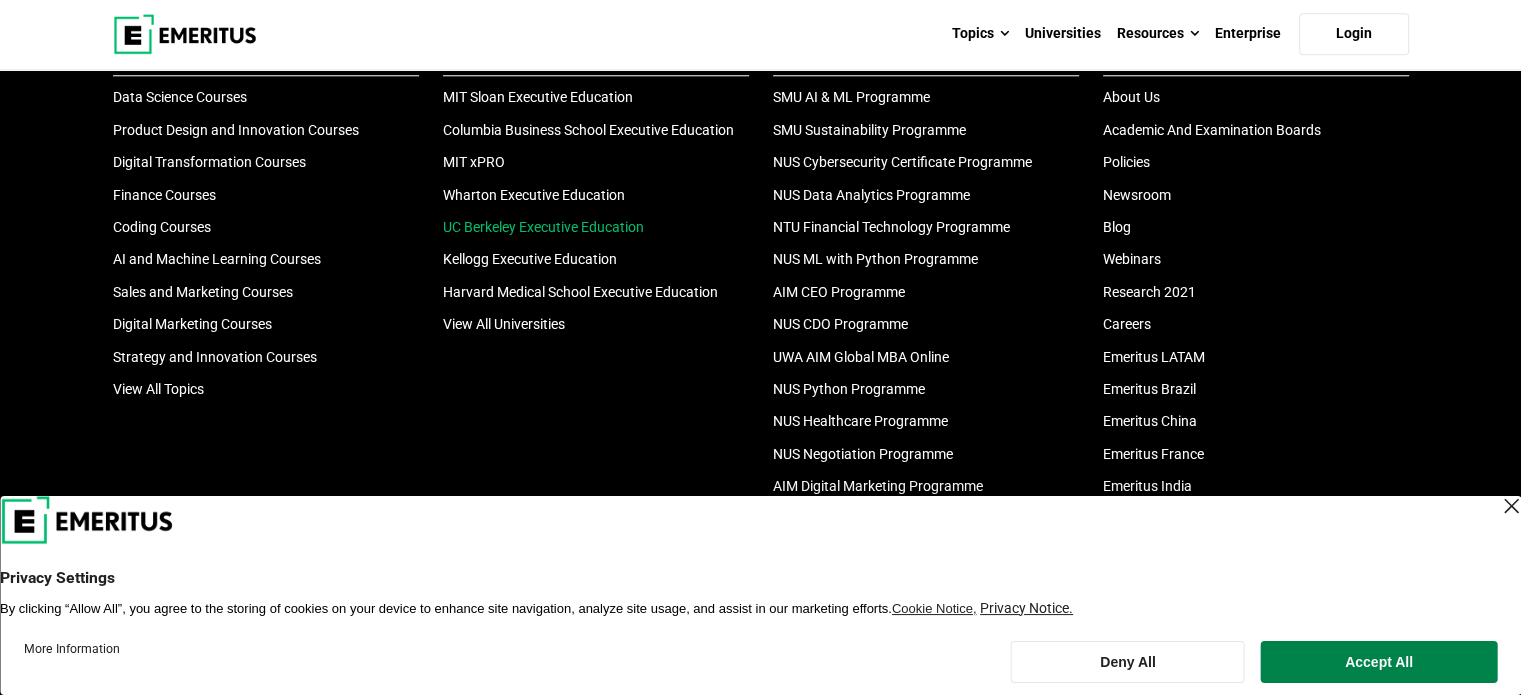 click on "UC Berkeley Executive Education" at bounding box center (543, 227) 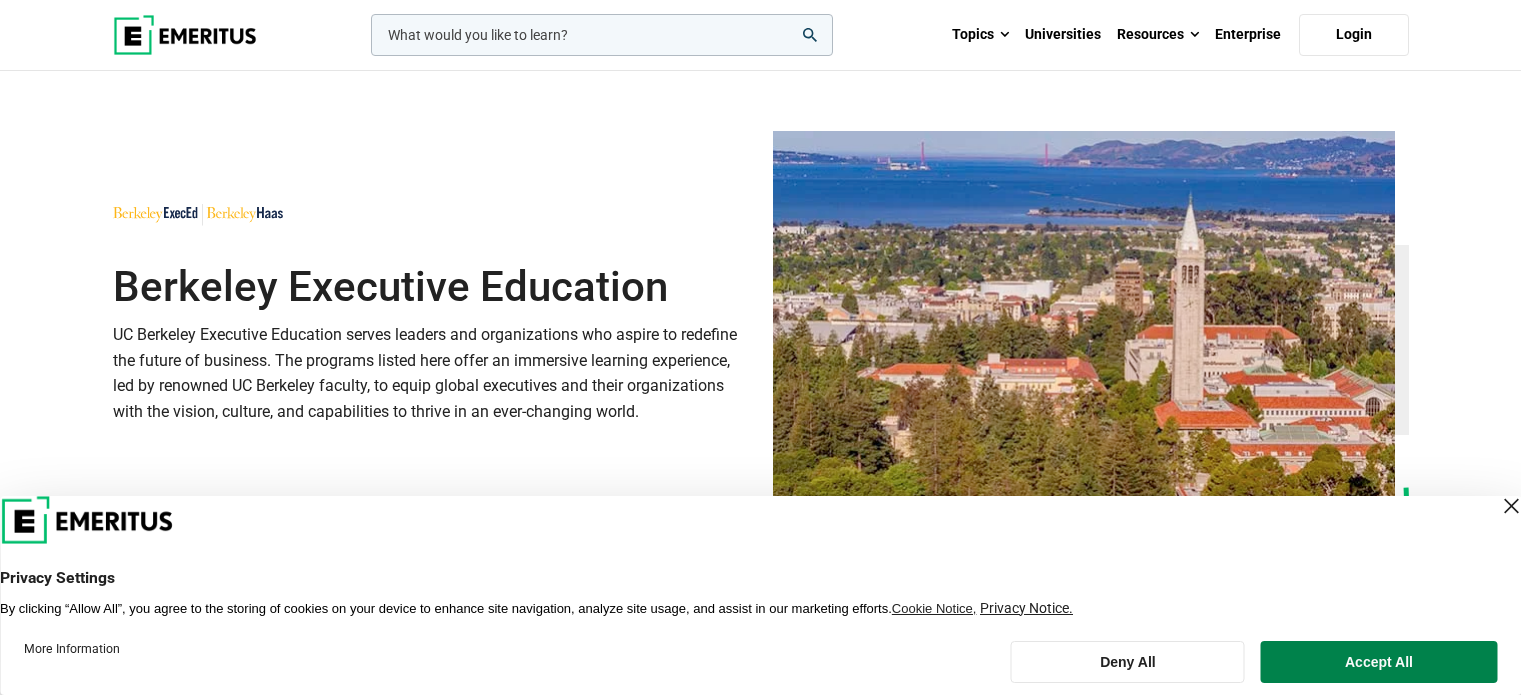 scroll, scrollTop: 0, scrollLeft: 0, axis: both 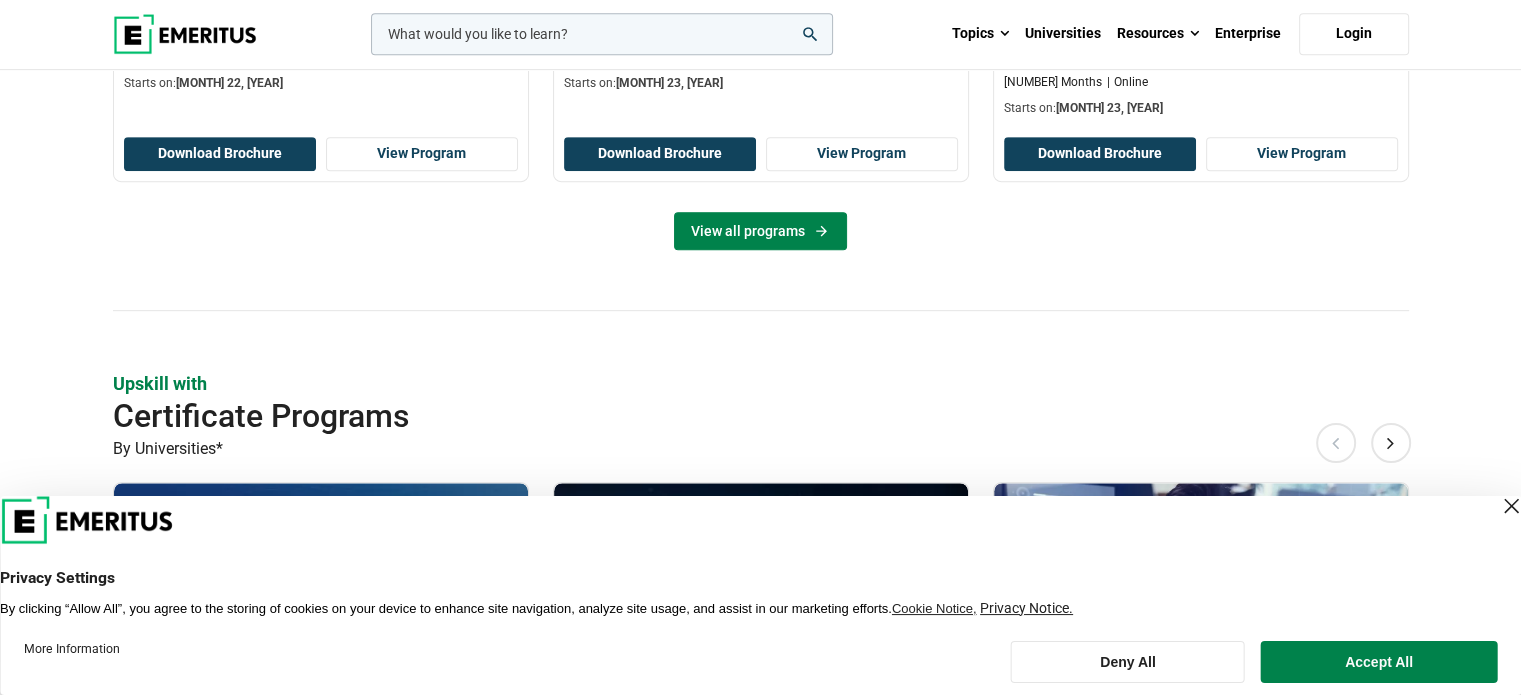click on "View all programs" at bounding box center (760, 231) 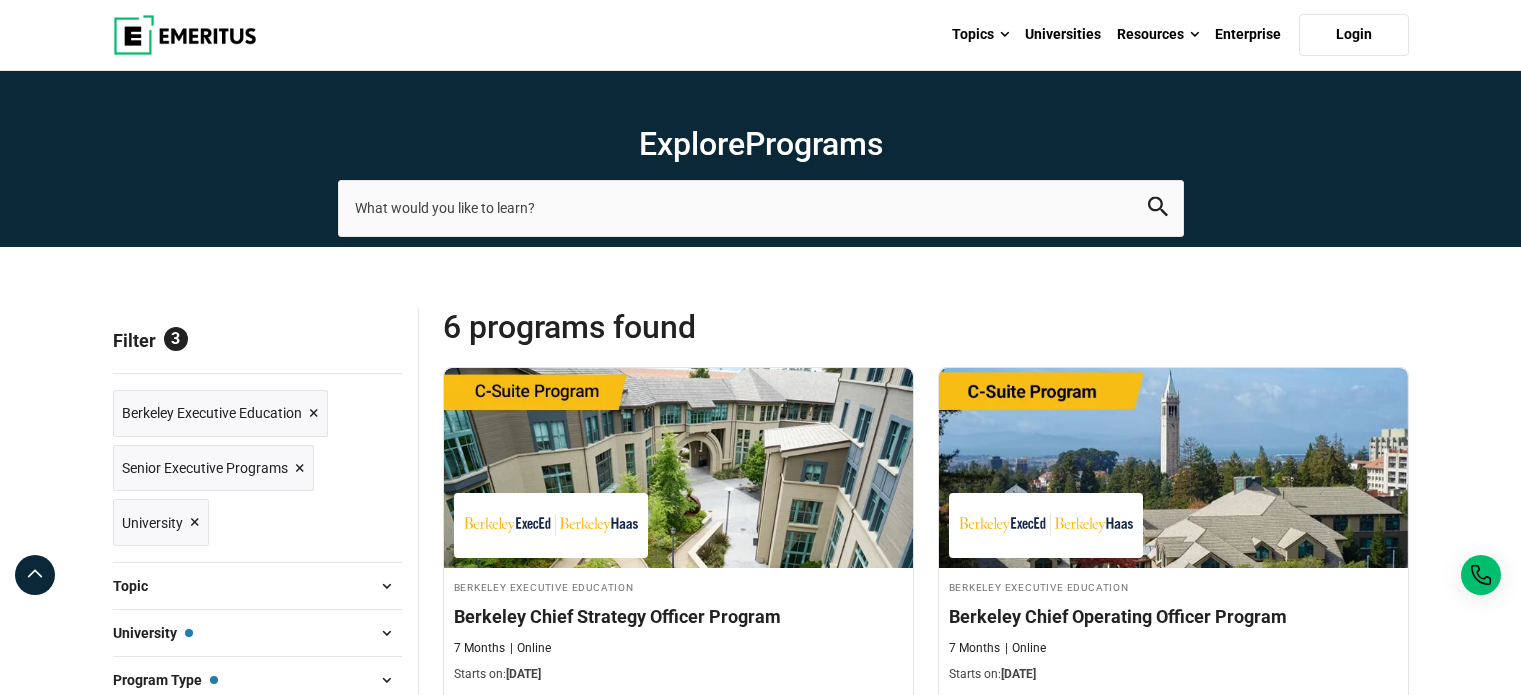 scroll, scrollTop: 0, scrollLeft: 0, axis: both 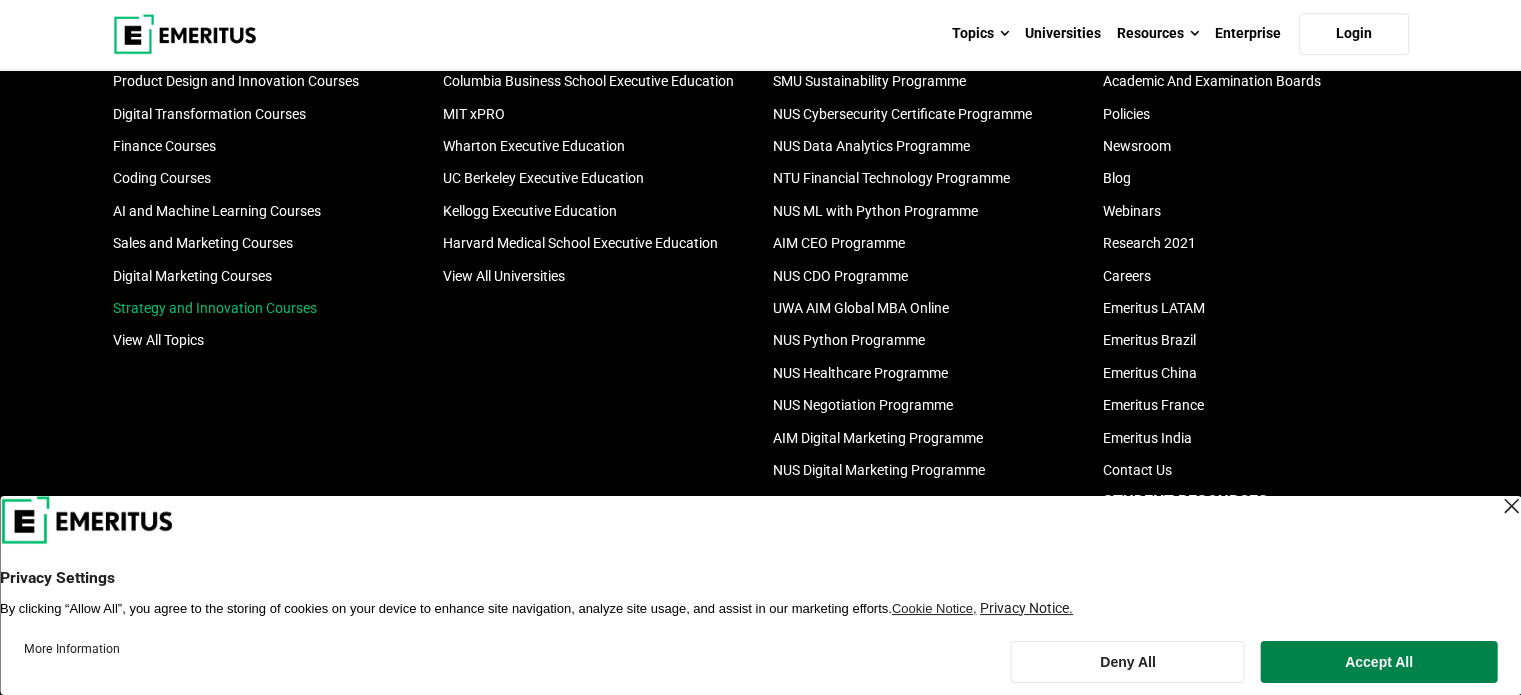 click on "Strategy and Innovation Courses" at bounding box center [215, 308] 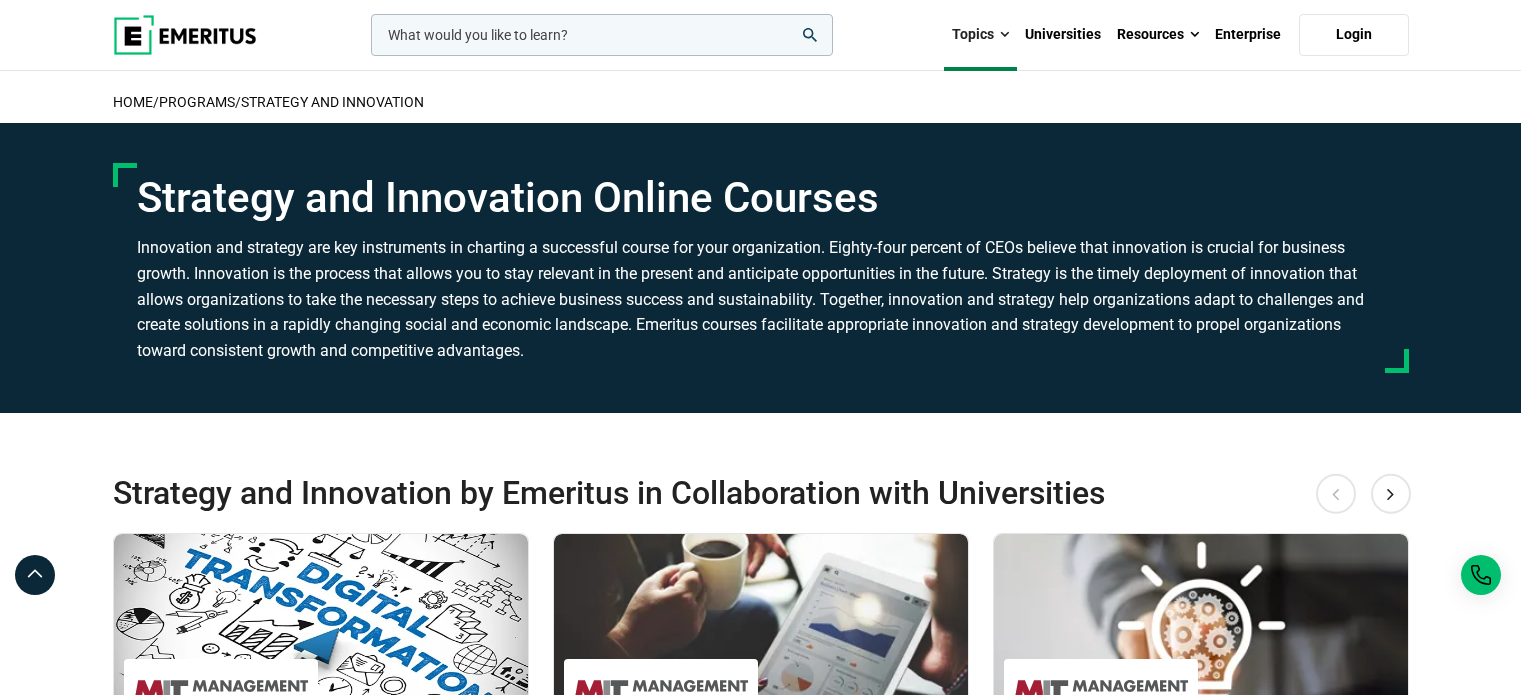 scroll, scrollTop: 0, scrollLeft: 0, axis: both 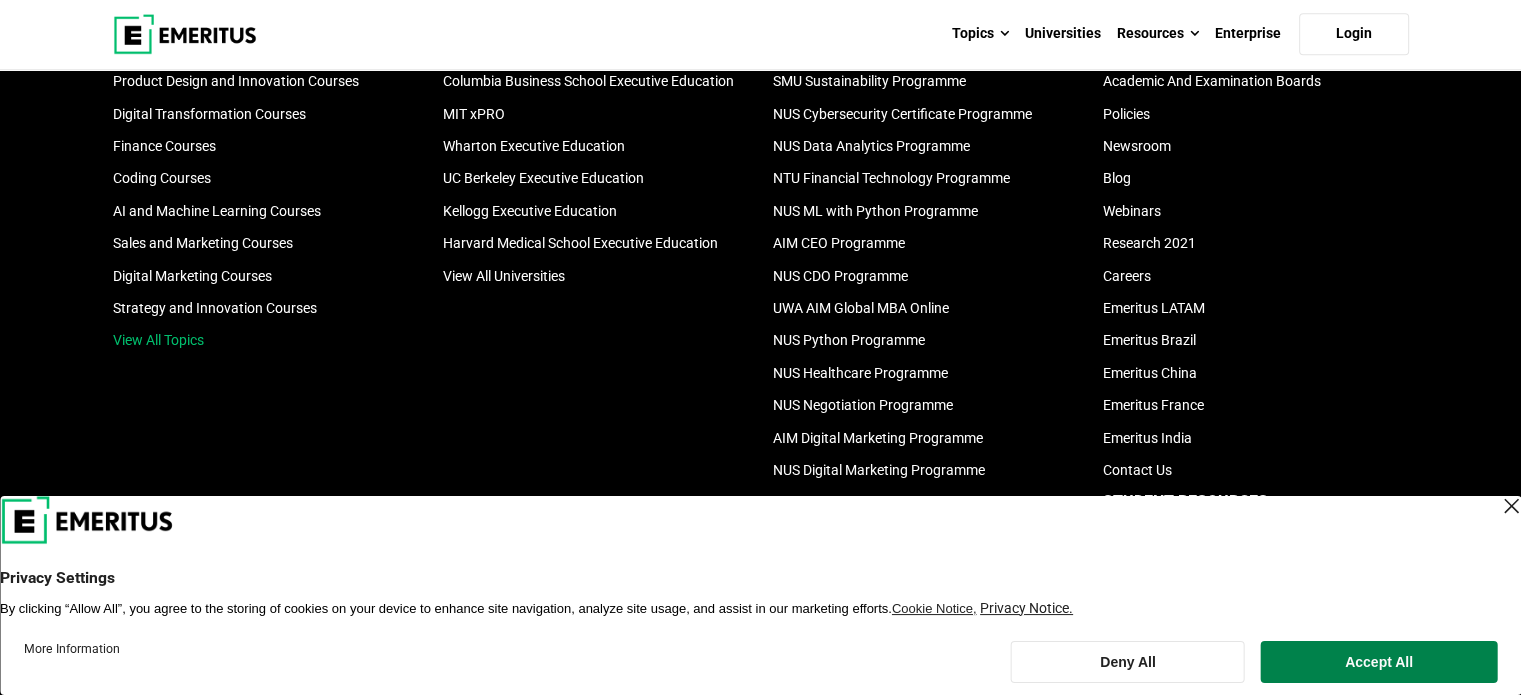 click on "View All Topics" at bounding box center (158, 340) 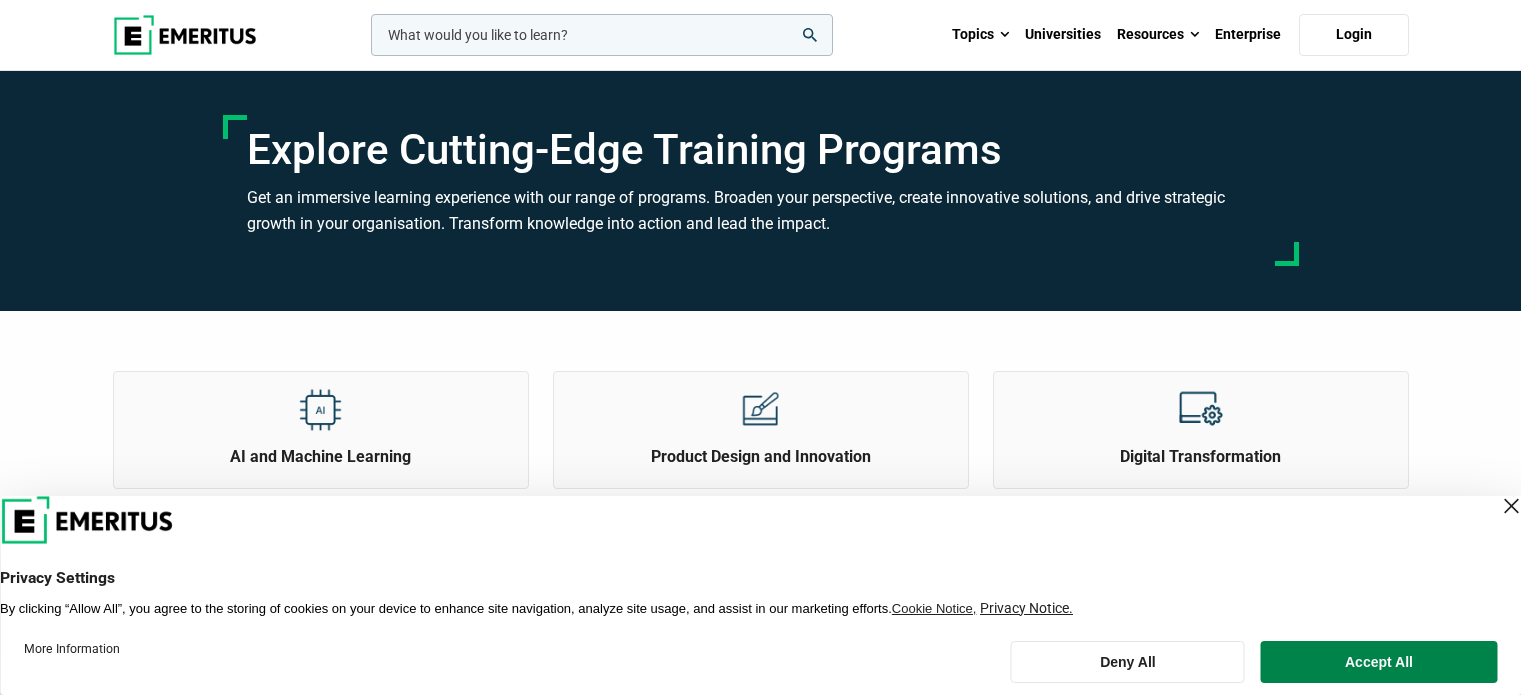 scroll, scrollTop: 0, scrollLeft: 0, axis: both 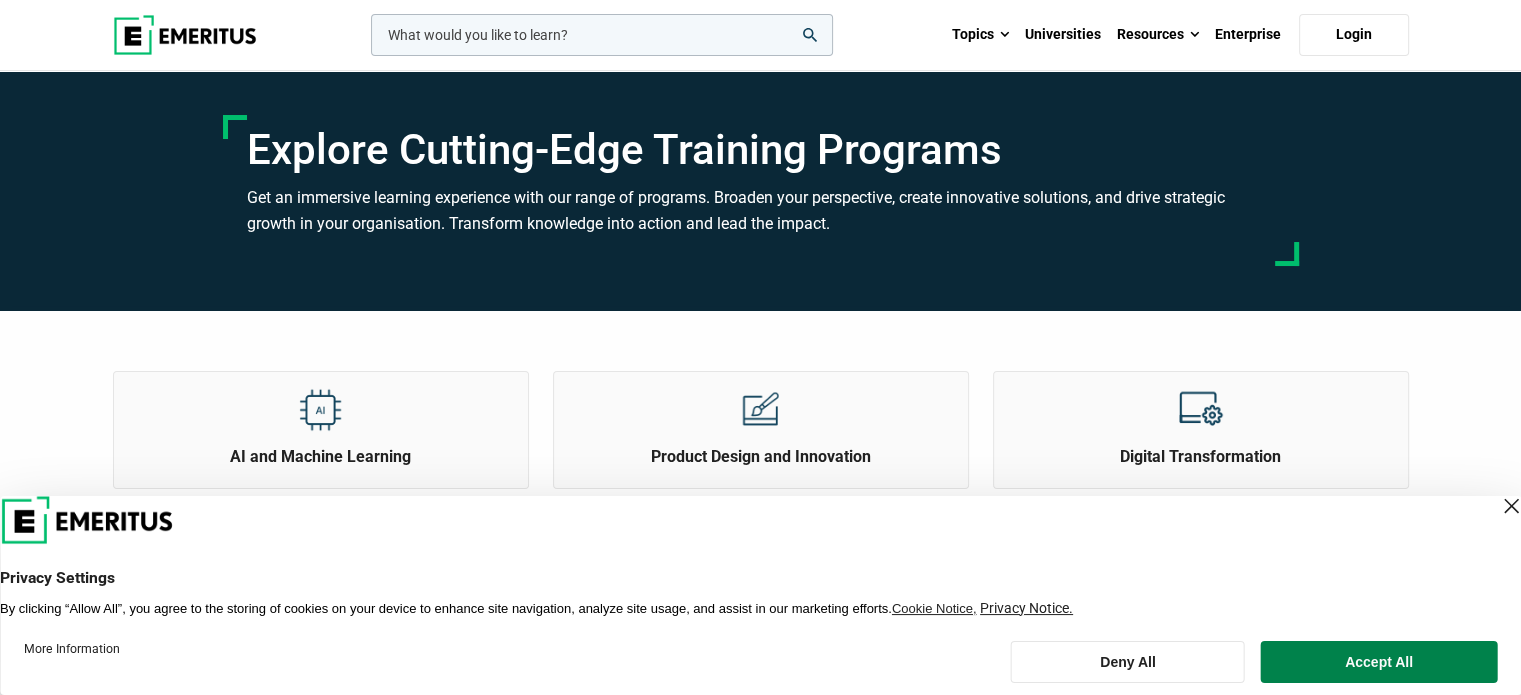 click at bounding box center [1511, 506] 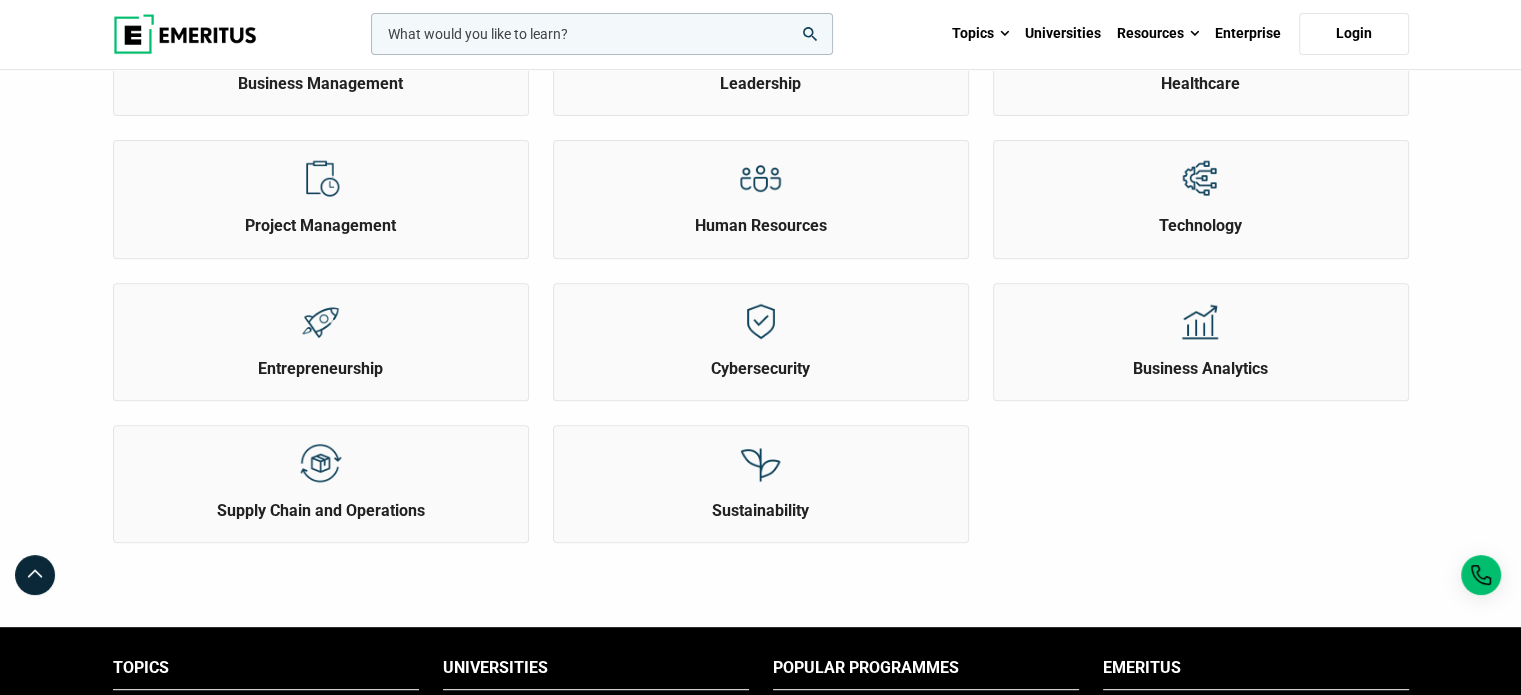 scroll, scrollTop: 900, scrollLeft: 0, axis: vertical 